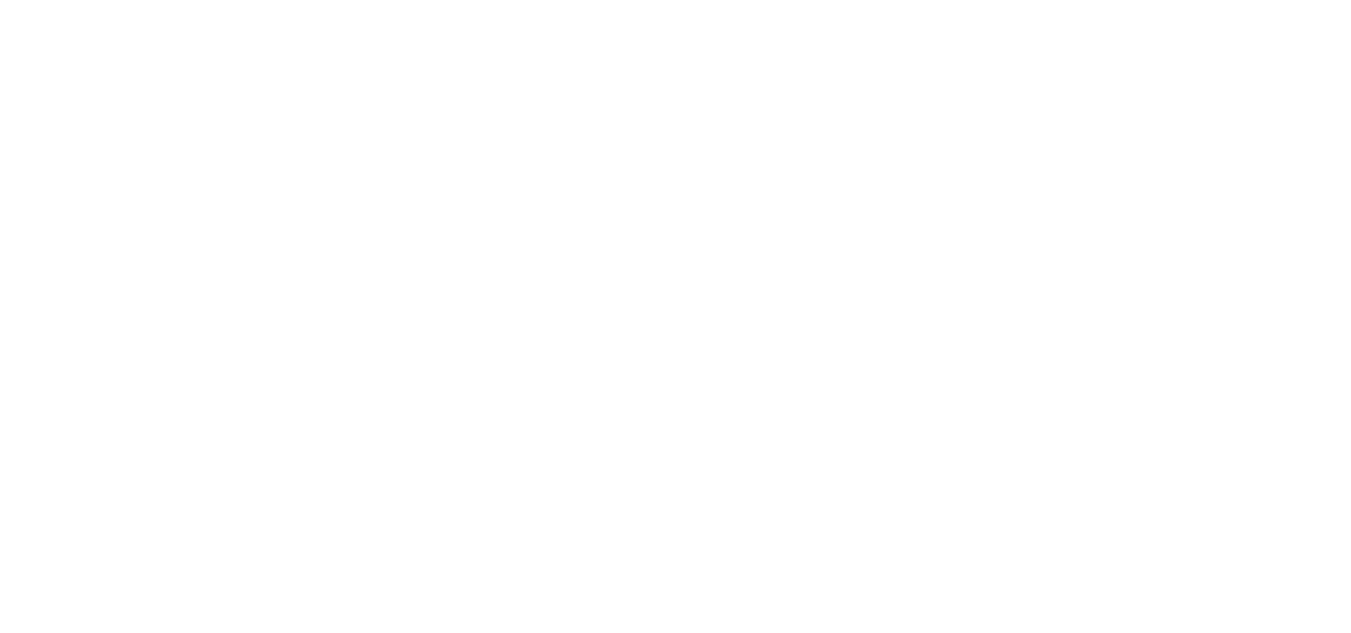 scroll, scrollTop: 1296, scrollLeft: 0, axis: vertical 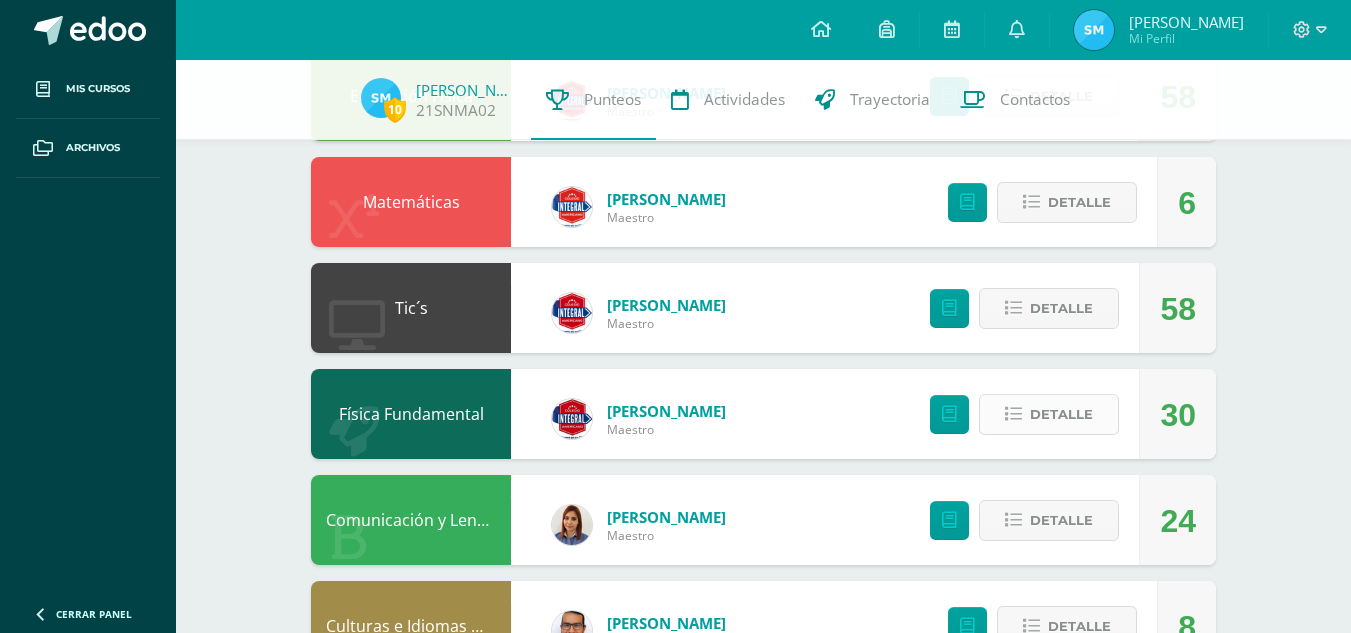 click on "Detalle" at bounding box center (1061, 414) 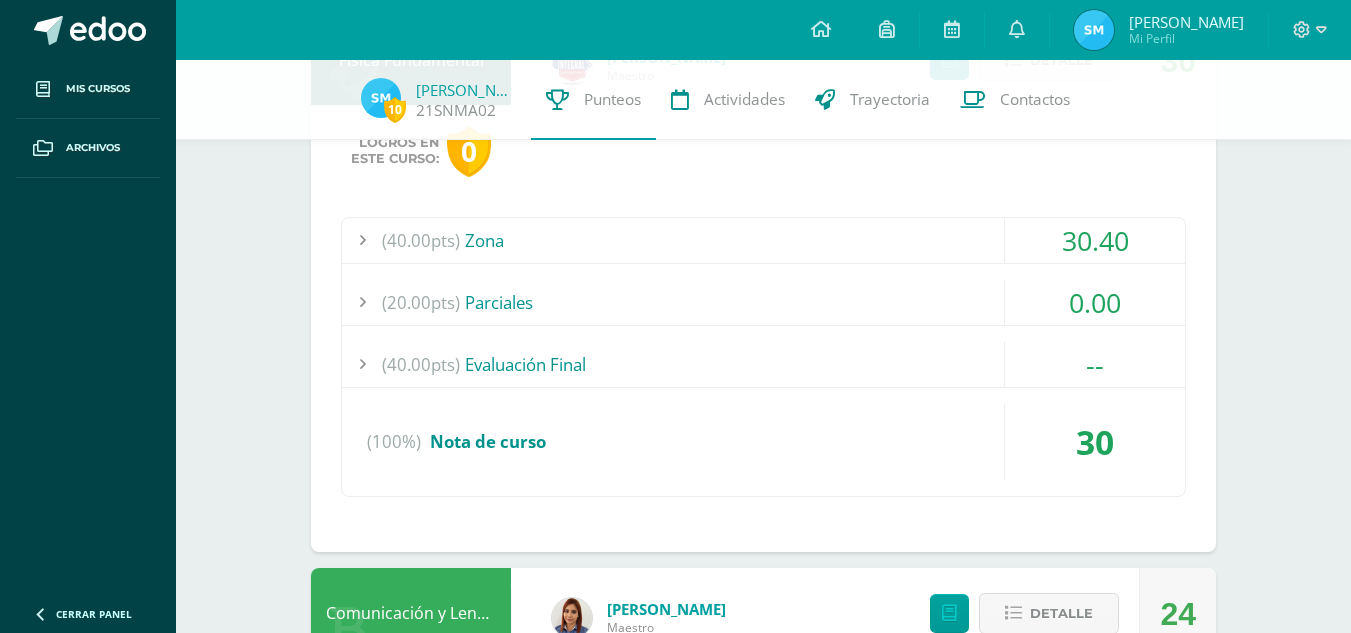 scroll, scrollTop: 944, scrollLeft: 0, axis: vertical 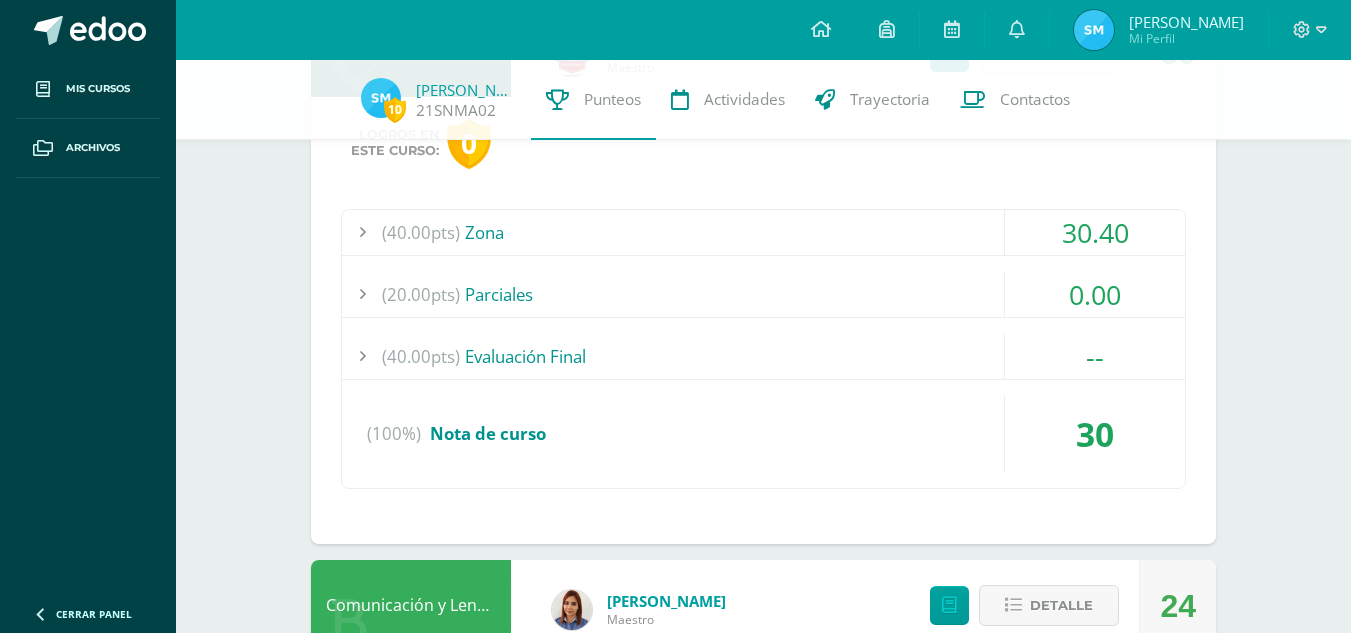 click on "(40.00pts)
Zona" at bounding box center [763, 232] 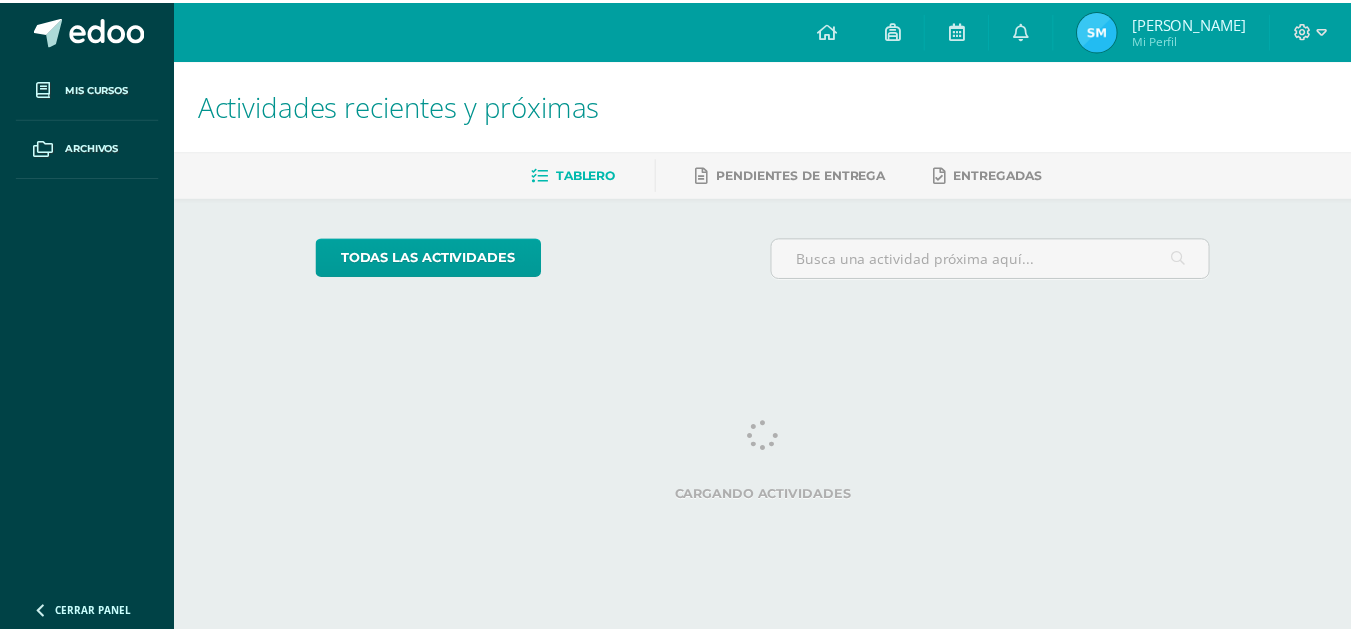 scroll, scrollTop: 0, scrollLeft: 0, axis: both 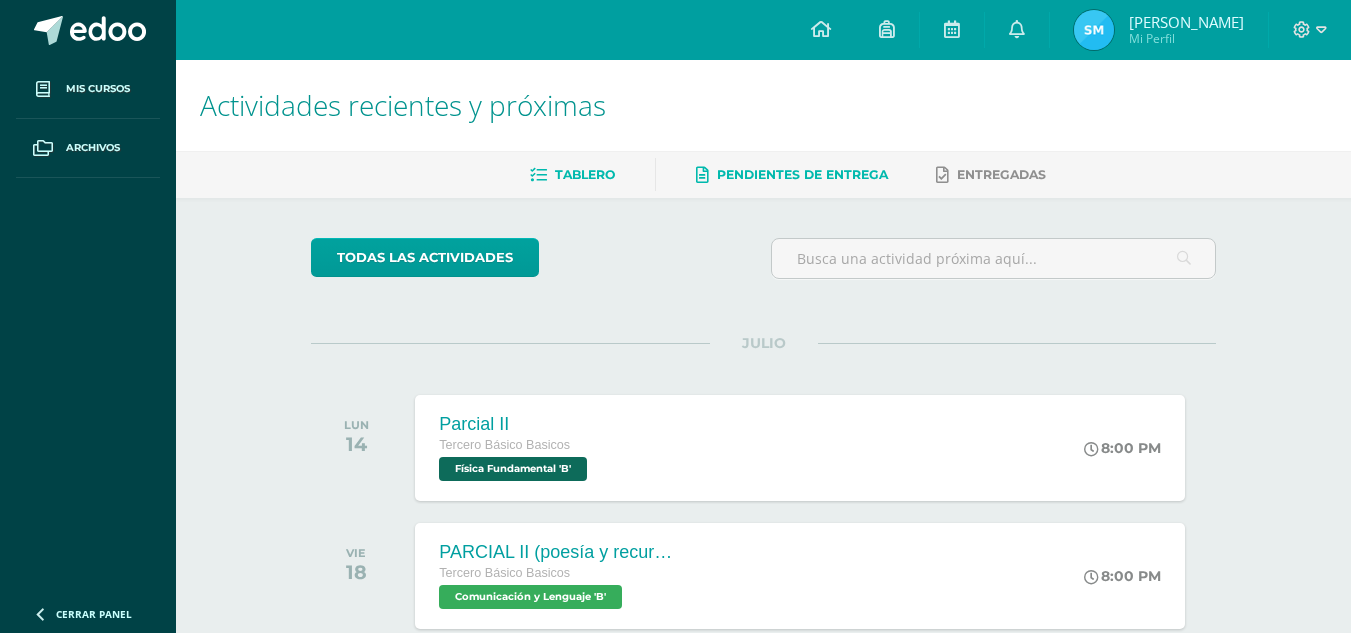 click on "Pendientes de entrega" at bounding box center [802, 174] 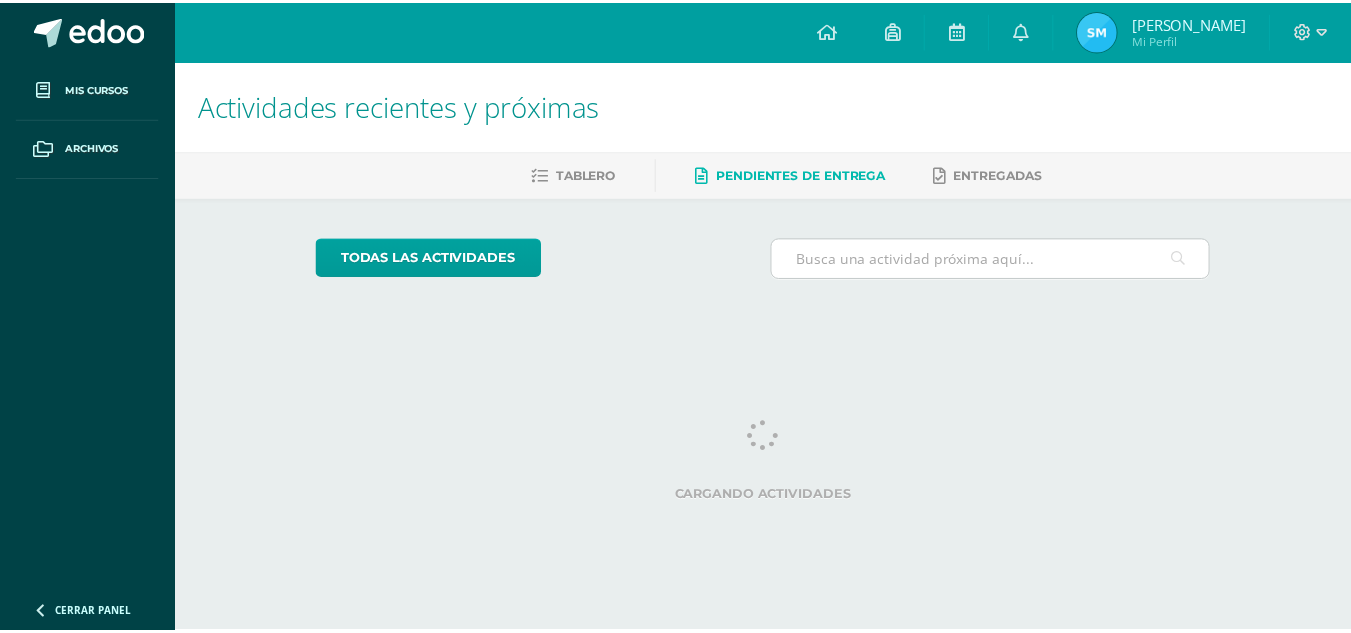 scroll, scrollTop: 0, scrollLeft: 0, axis: both 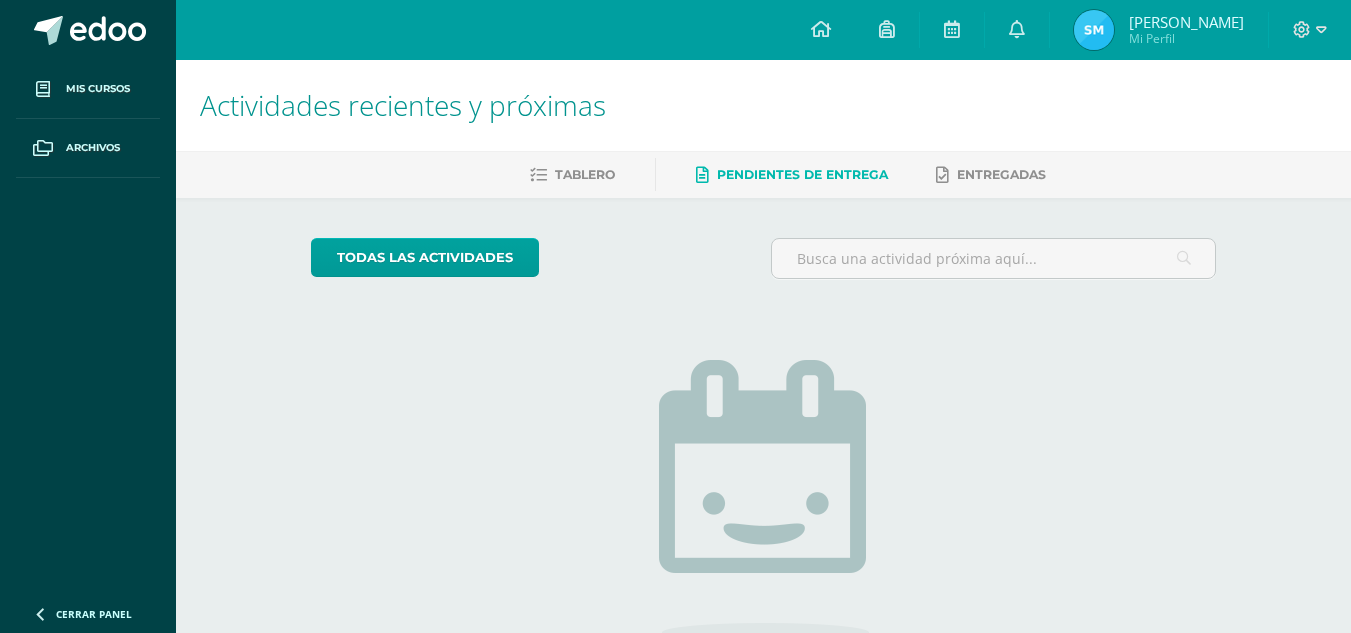 drag, startPoint x: 1348, startPoint y: 172, endPoint x: 1116, endPoint y: 172, distance: 232 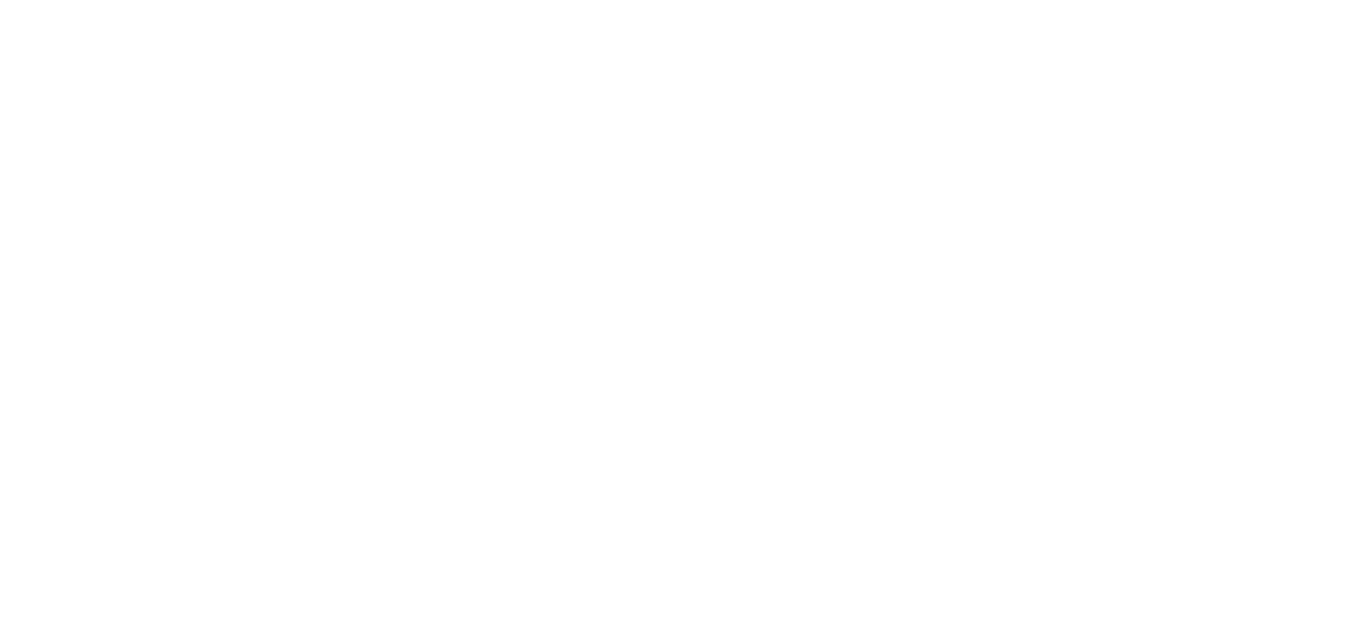 scroll, scrollTop: 0, scrollLeft: 0, axis: both 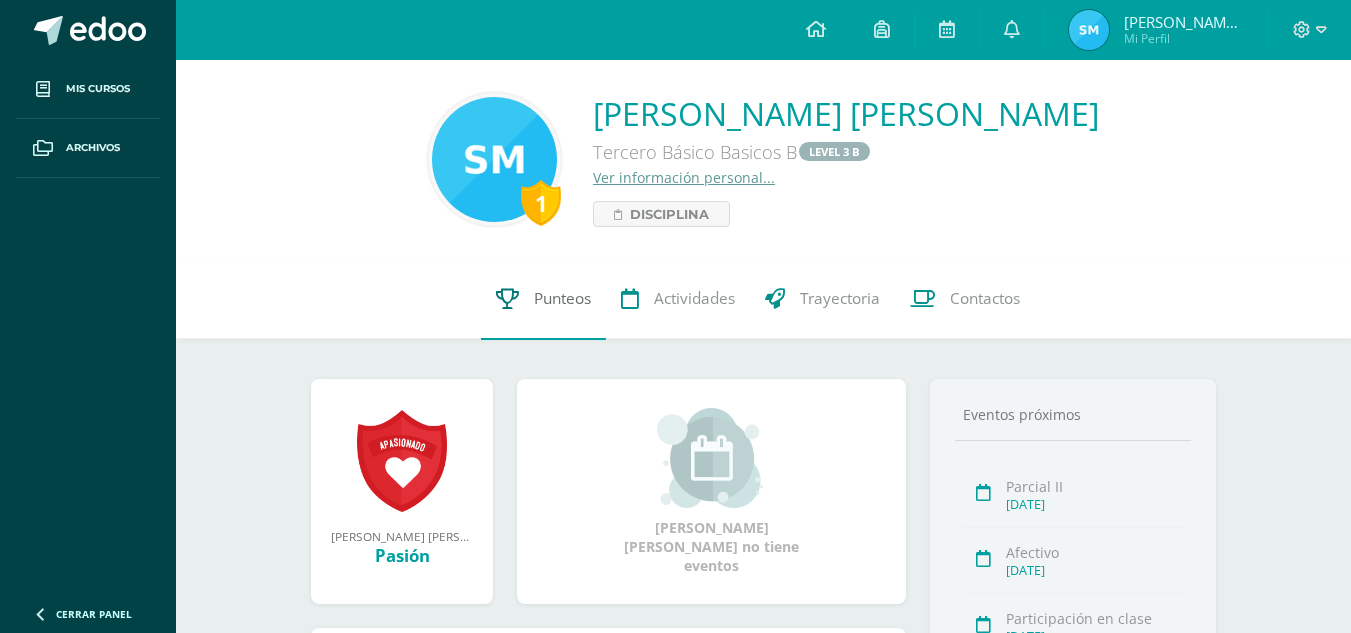 click on "Punteos" at bounding box center (562, 299) 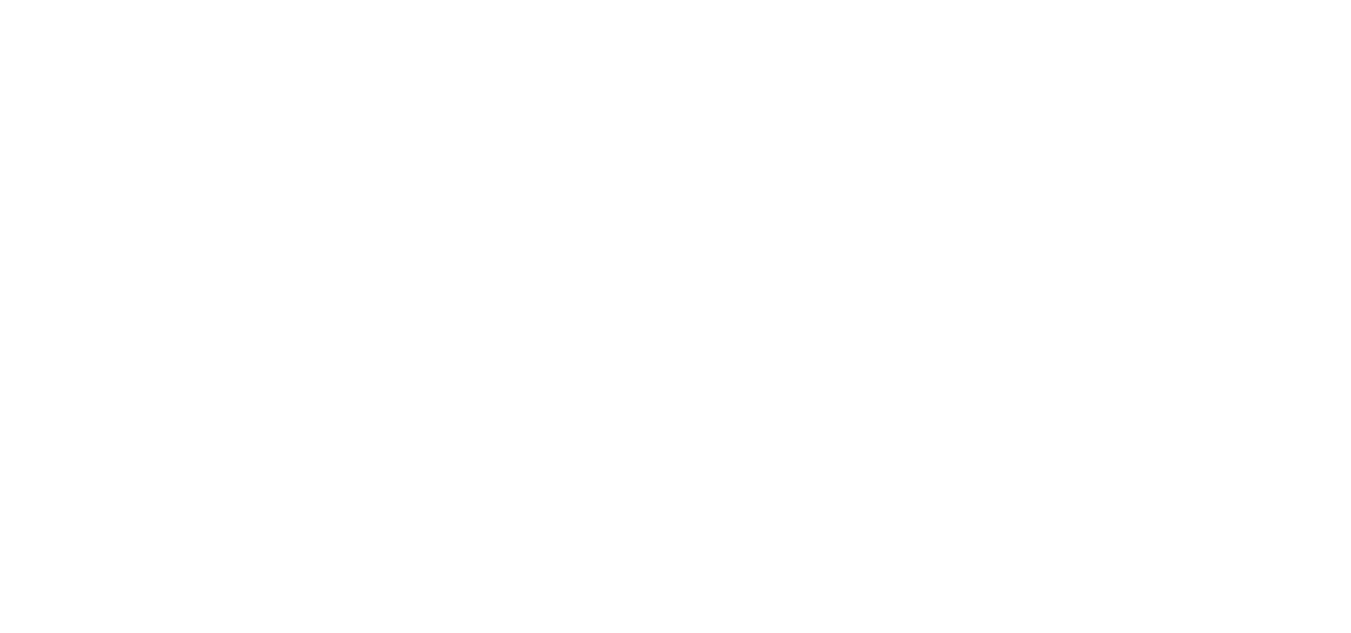 scroll, scrollTop: 0, scrollLeft: 0, axis: both 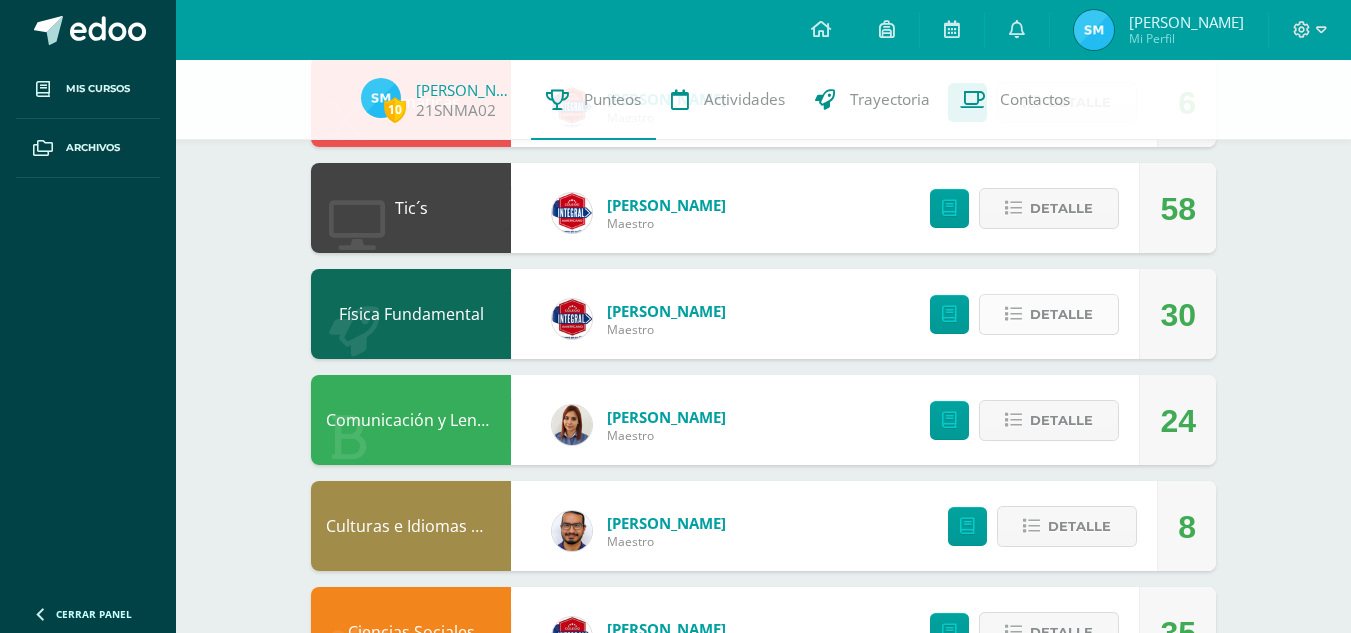 click on "Detalle" at bounding box center (1061, 314) 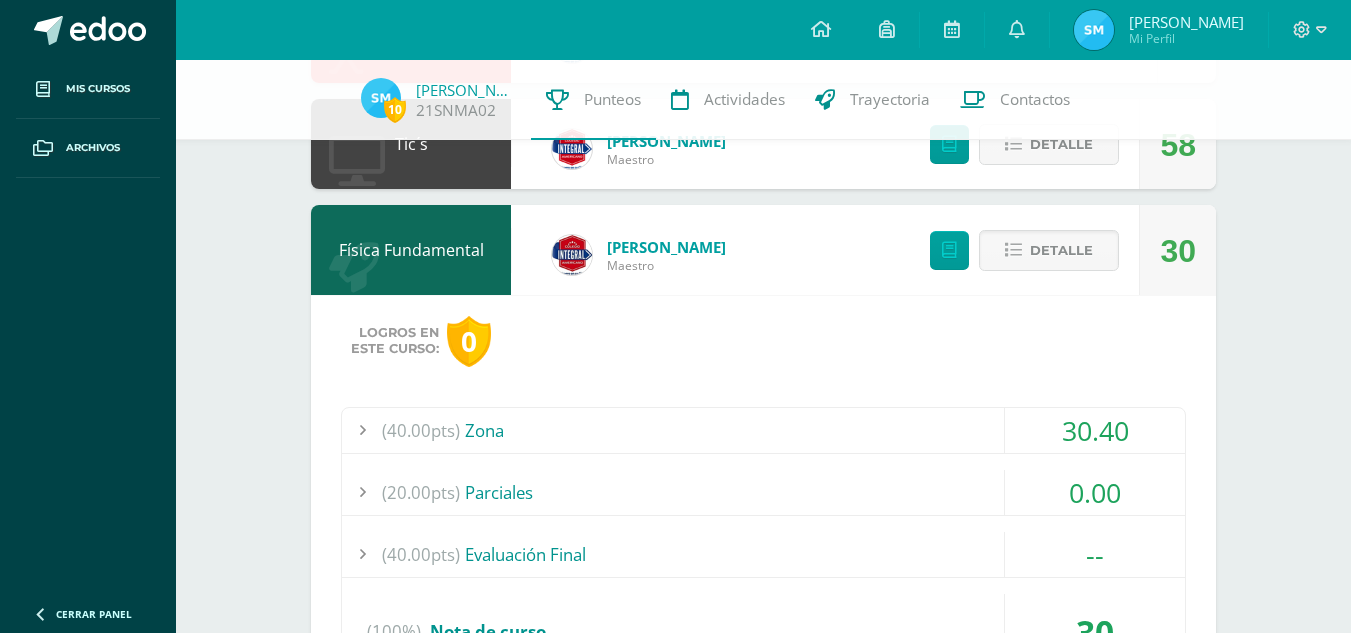 scroll, scrollTop: 781, scrollLeft: 0, axis: vertical 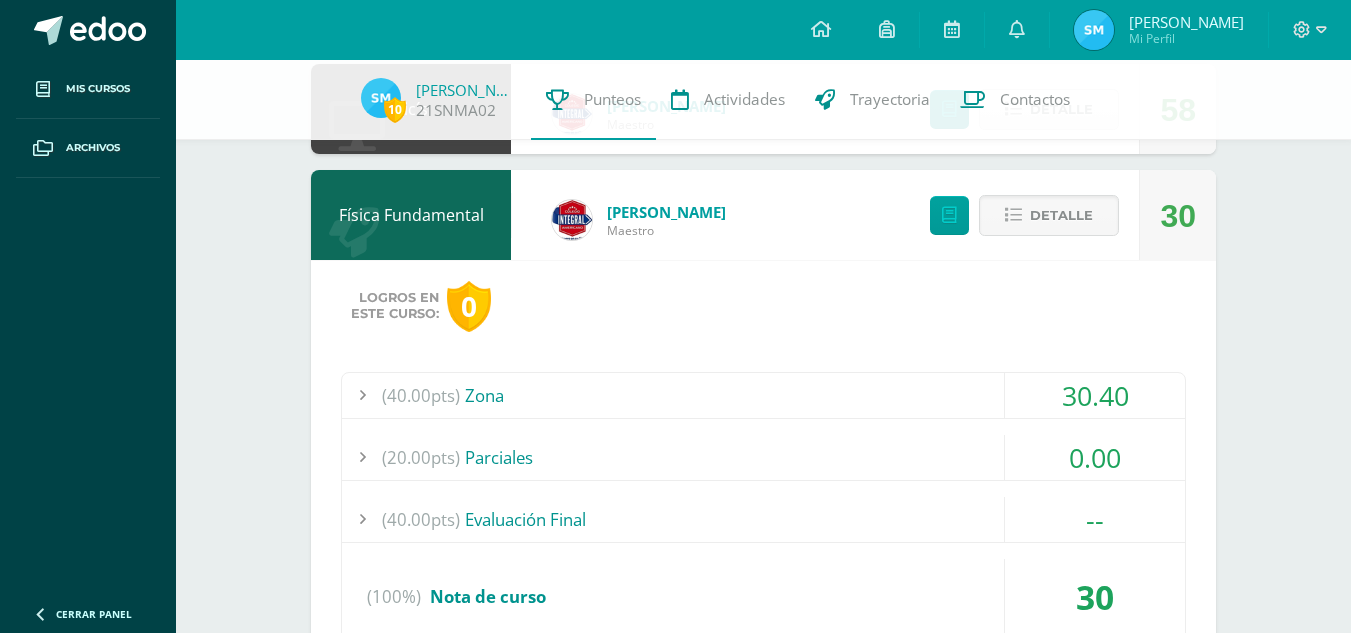 click on "(20.00pts)
Parciales" at bounding box center (763, 457) 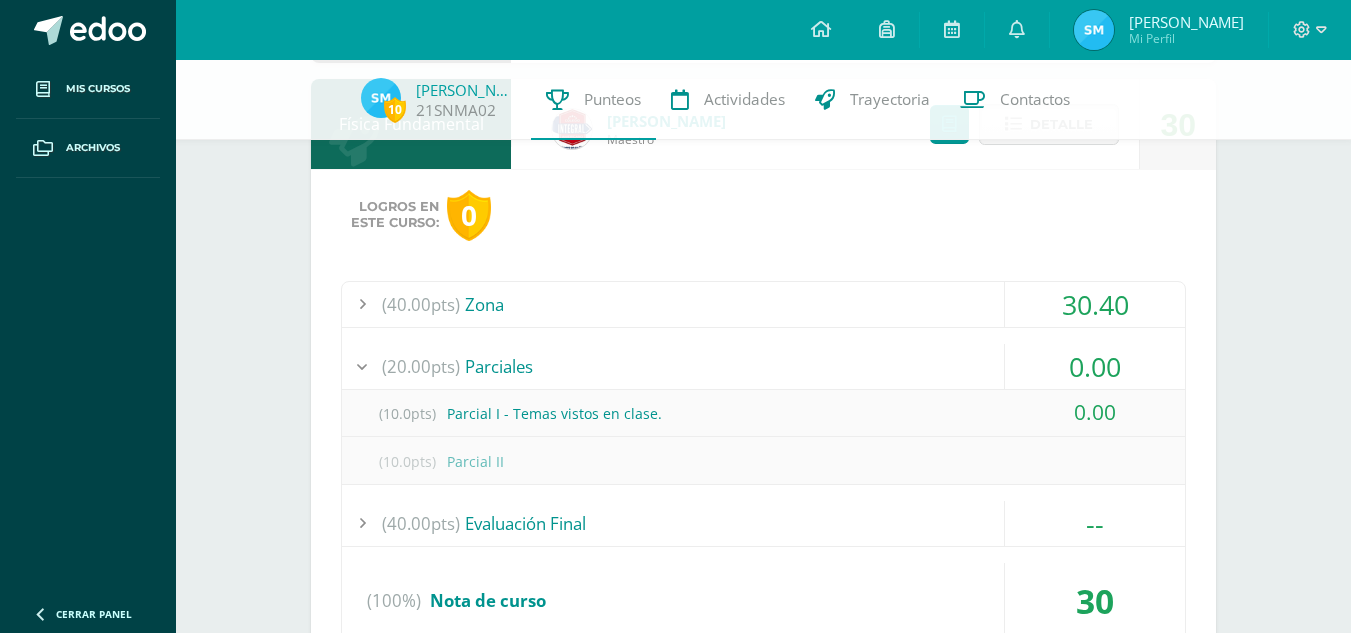 scroll, scrollTop: 885, scrollLeft: 0, axis: vertical 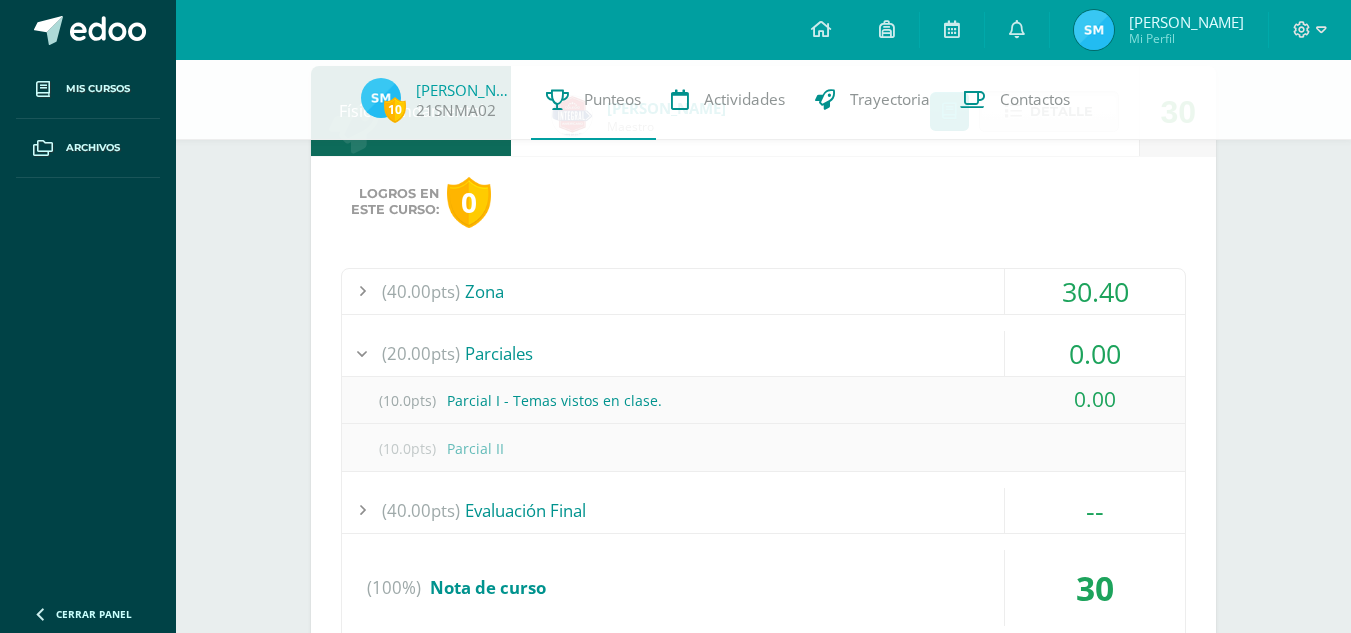 click on "(40.00pts)
Zona" at bounding box center [763, 291] 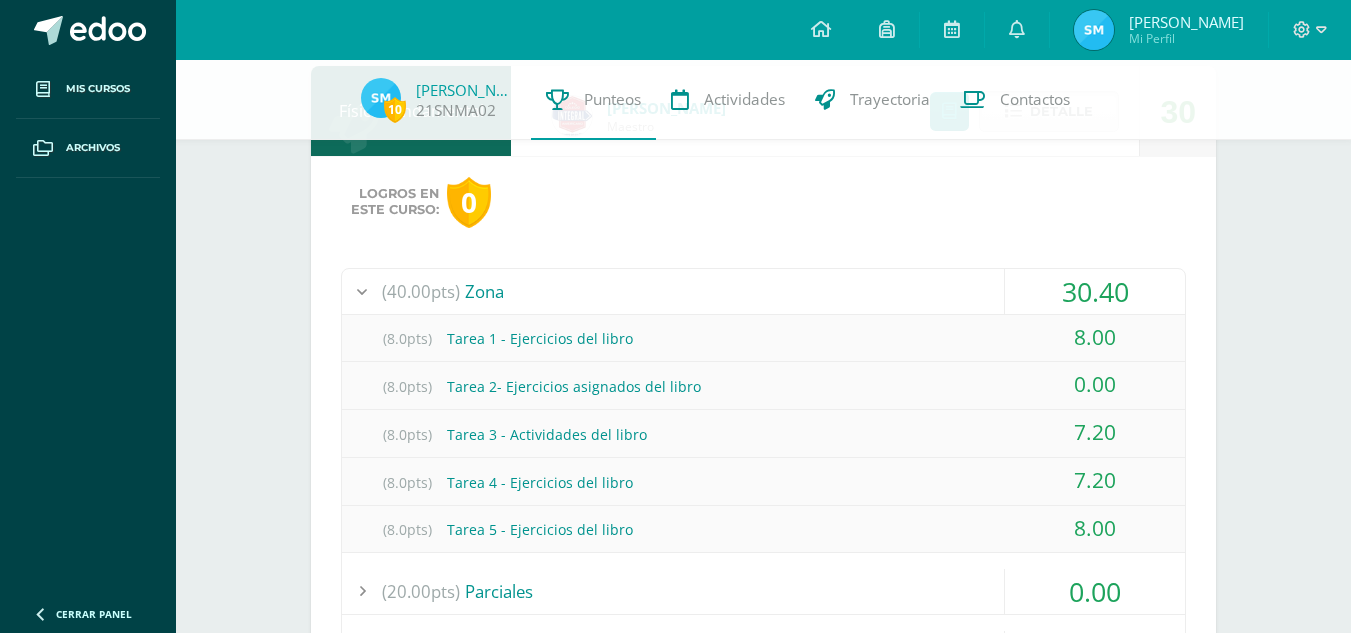 click on "(40.00pts)
Zona" at bounding box center (763, 291) 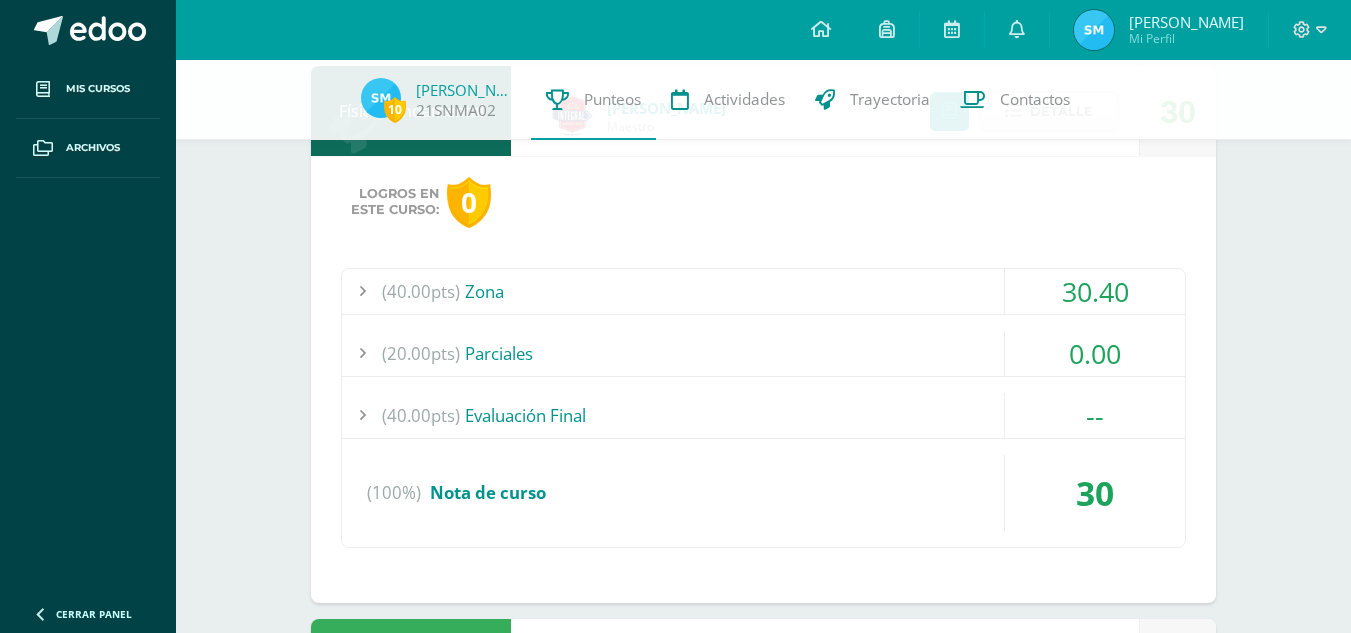 click on "(20.00pts)
Parciales" at bounding box center (763, 353) 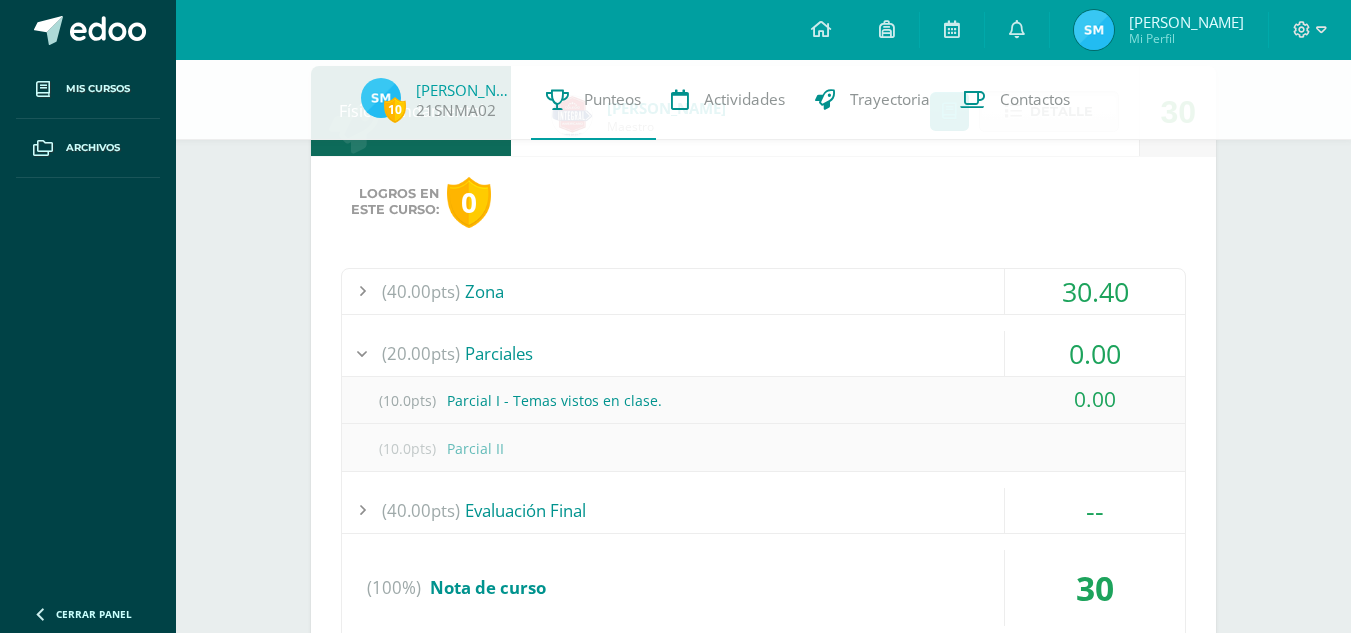click on "(10.0pts)  Parcial I - Temas vistos en clase." at bounding box center (763, 400) 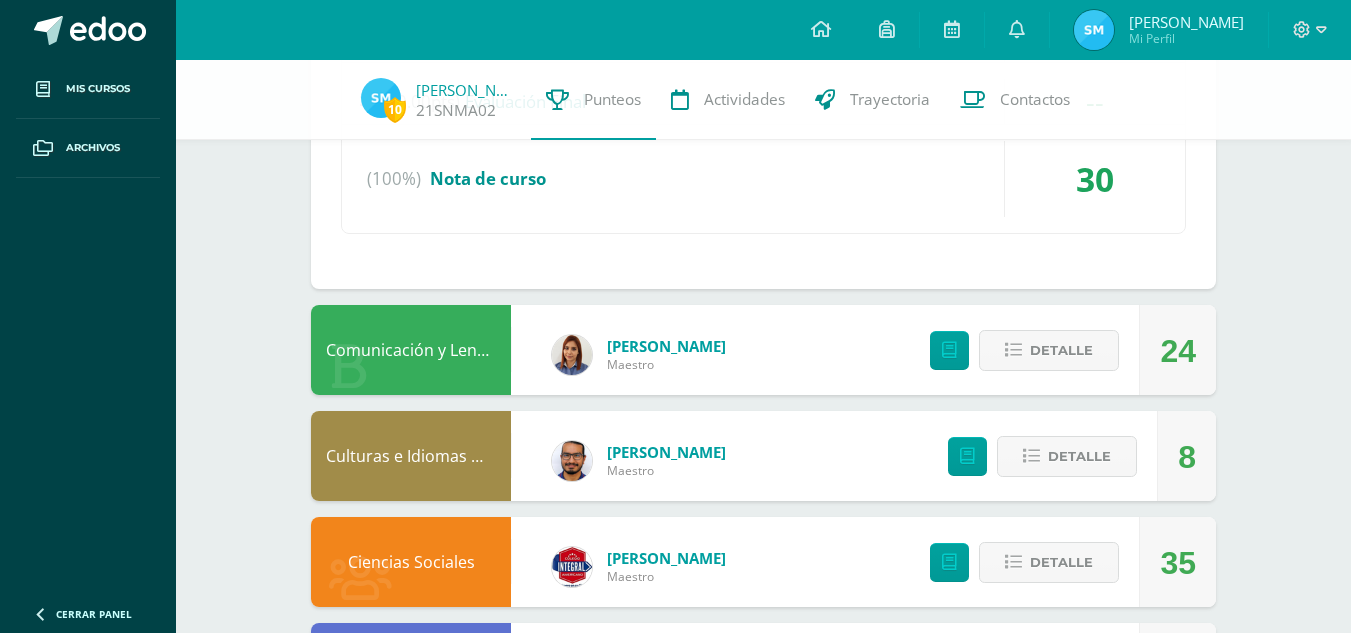 scroll, scrollTop: 1219, scrollLeft: 0, axis: vertical 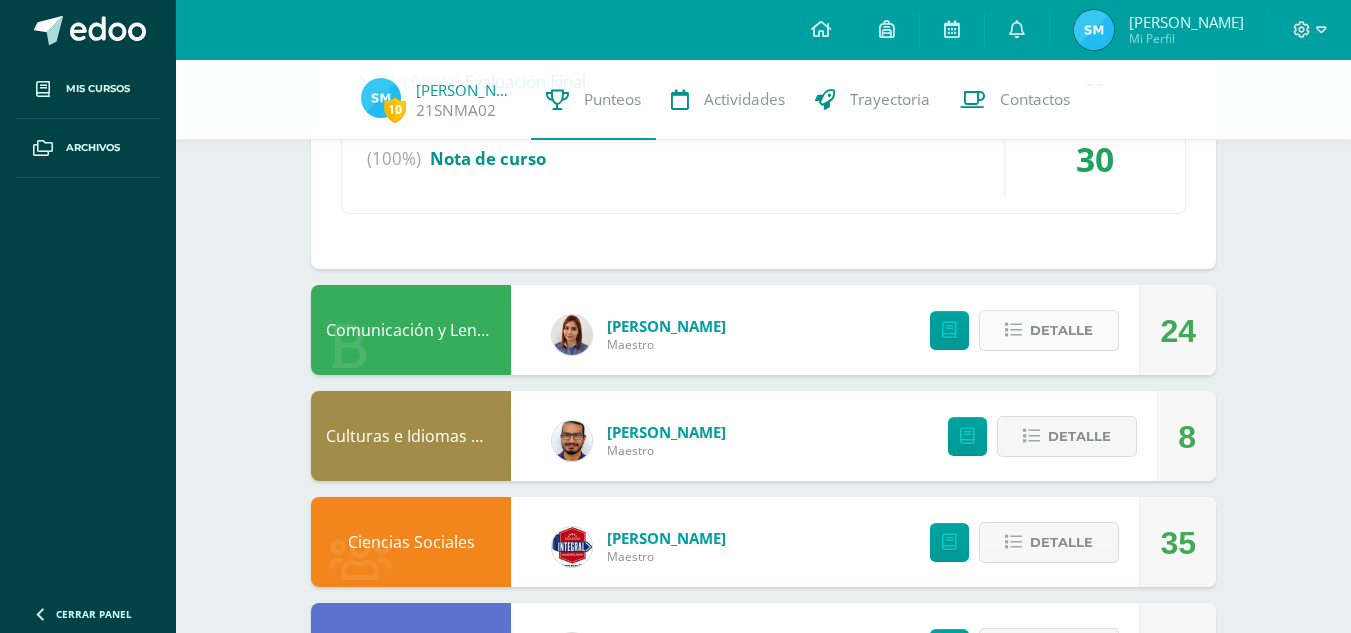 click on "Detalle" at bounding box center (1061, 330) 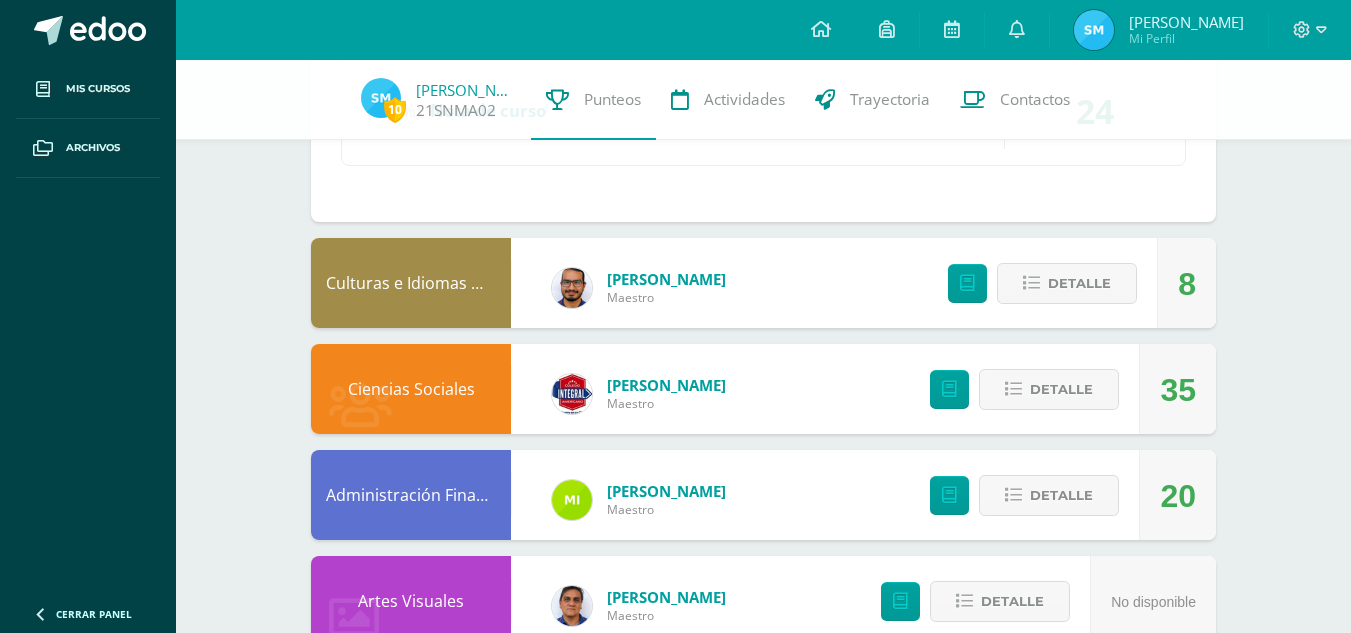 scroll, scrollTop: 1901, scrollLeft: 0, axis: vertical 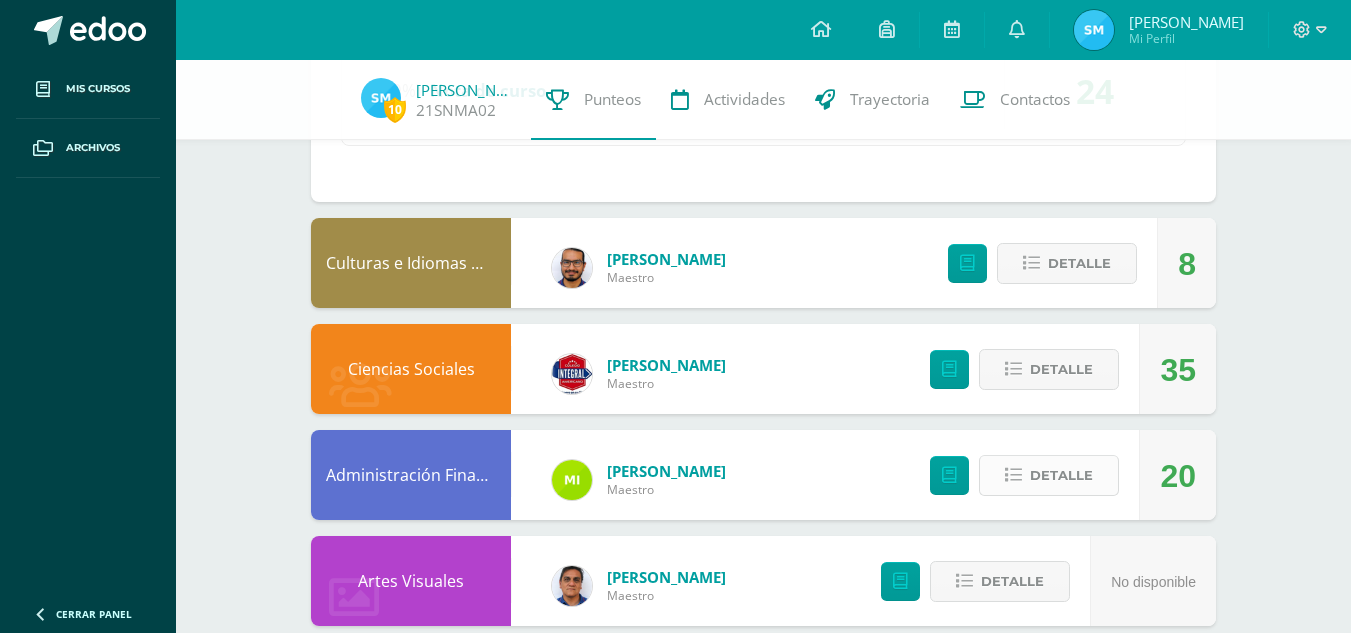 click on "Detalle" at bounding box center [1061, 475] 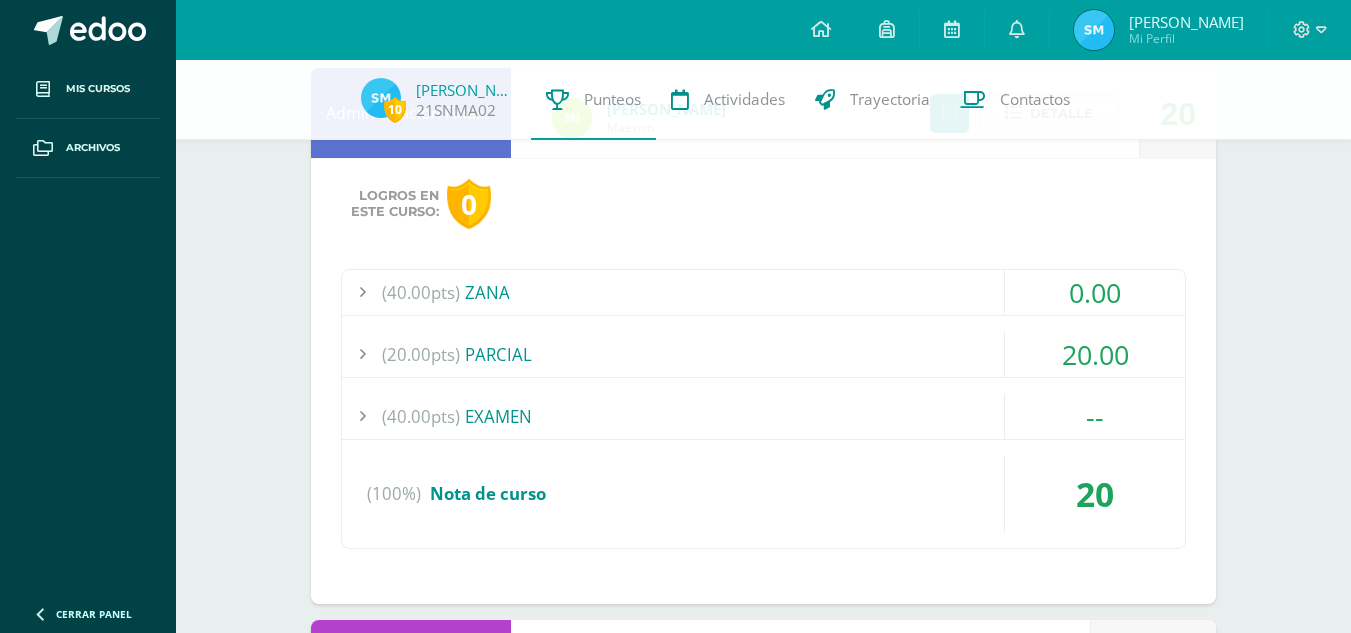 scroll, scrollTop: 2274, scrollLeft: 0, axis: vertical 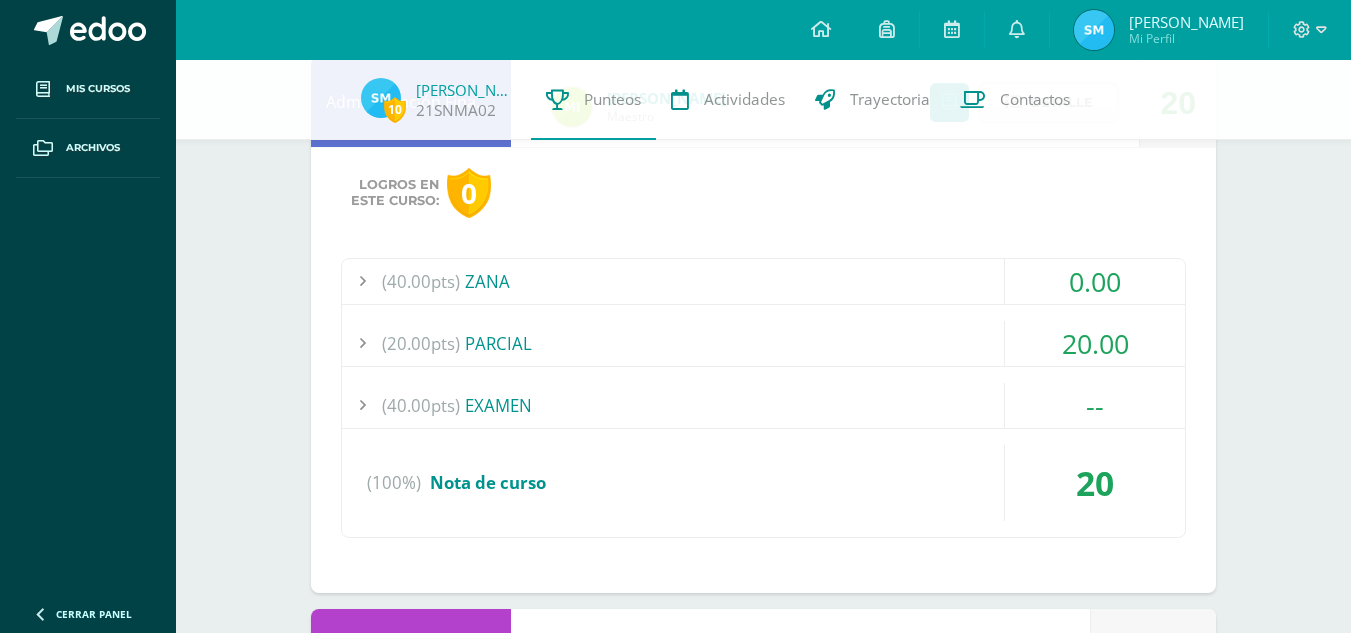 click on "(40.00pts)
ZANA" at bounding box center [763, 281] 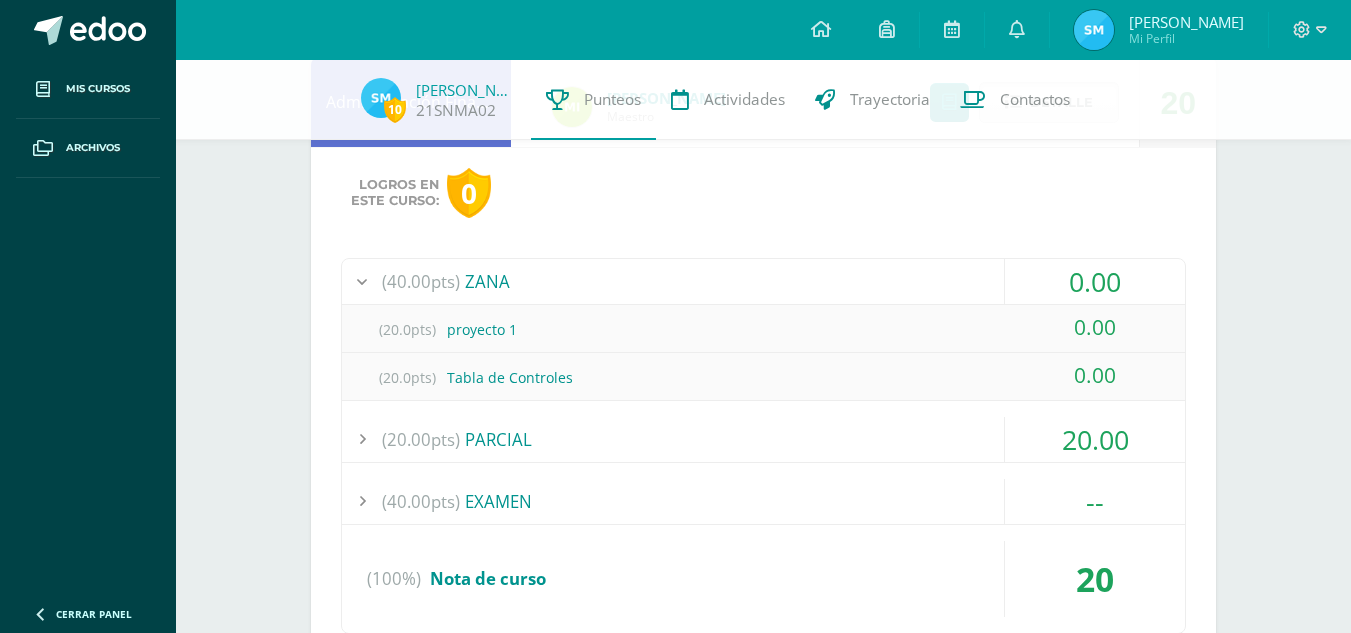 click on "(40.00pts)
ZANA" at bounding box center [763, 281] 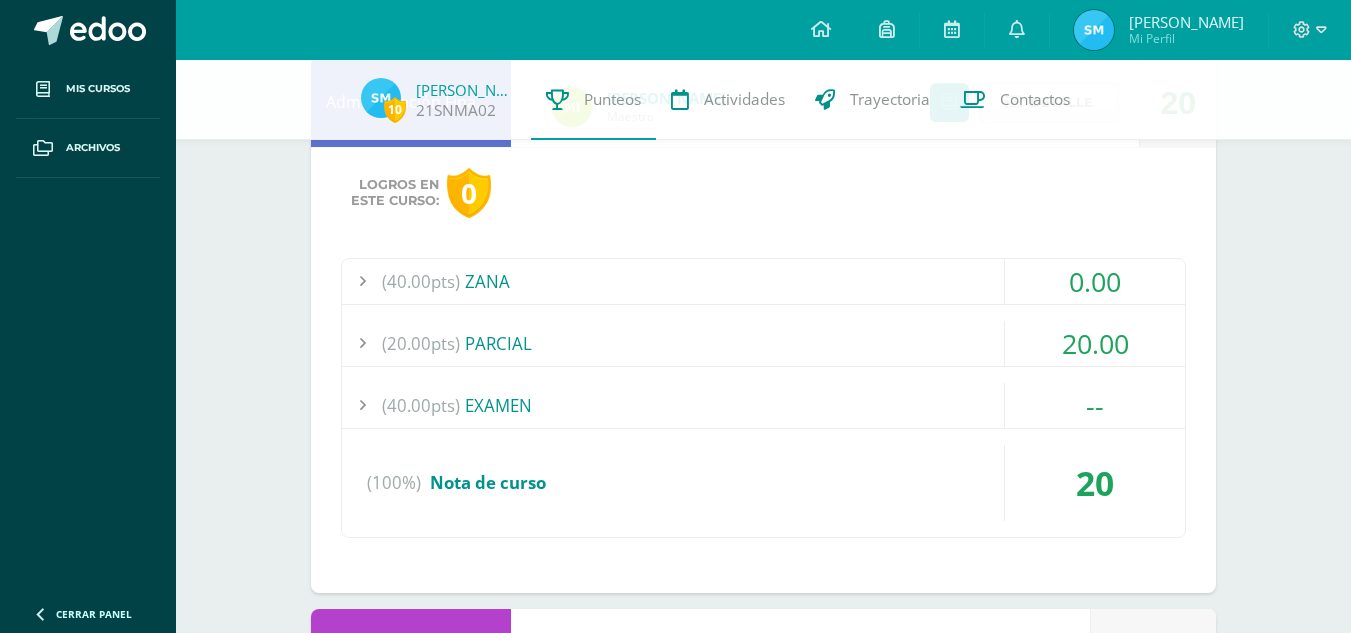 click on "(40.00pts)
ZANA" at bounding box center [763, 281] 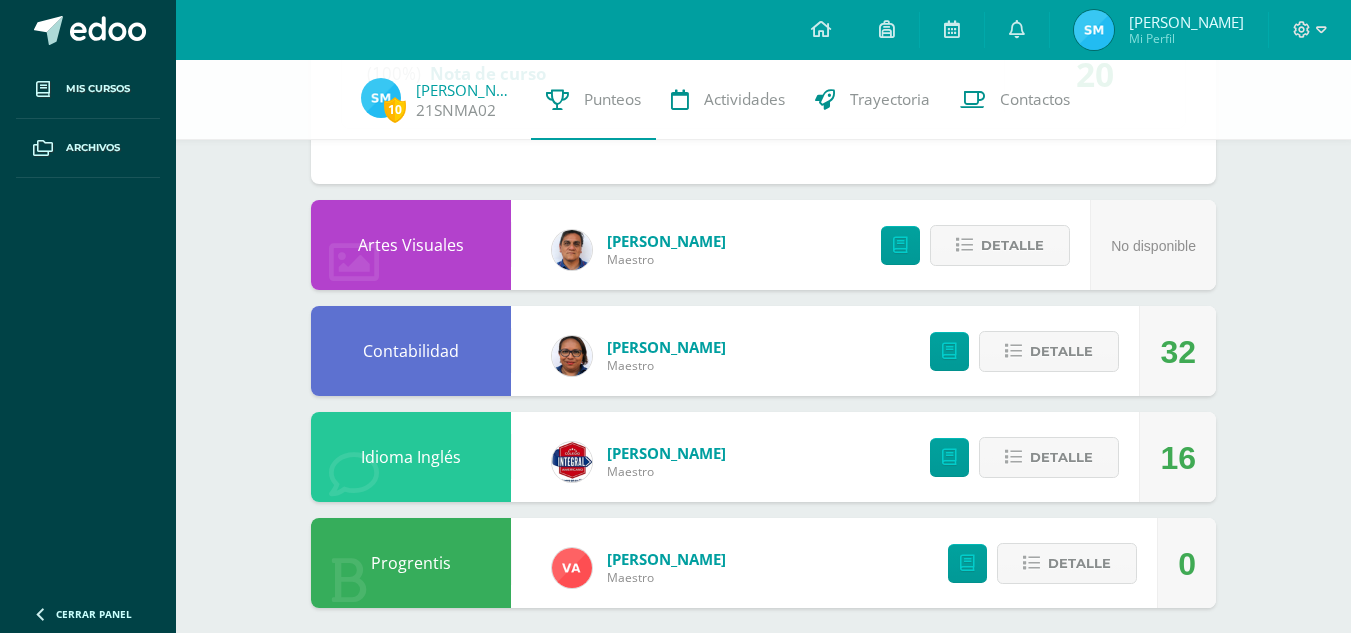 scroll, scrollTop: 2785, scrollLeft: 0, axis: vertical 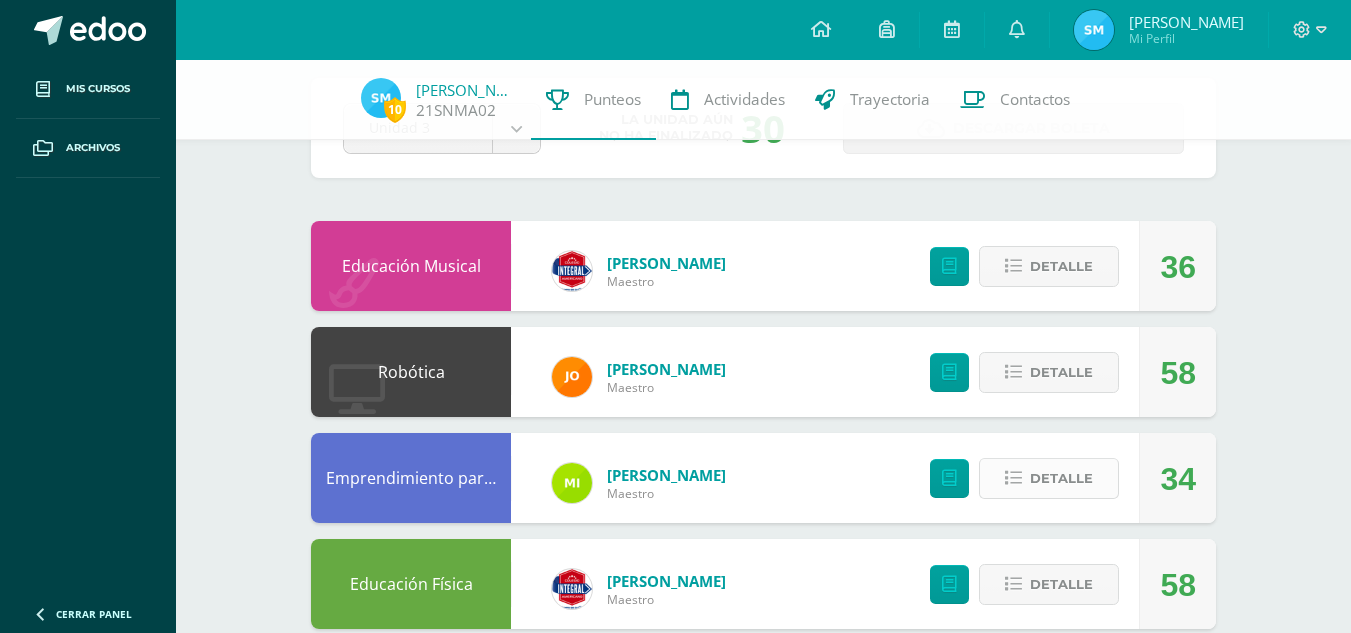 click on "Detalle" at bounding box center (1061, 478) 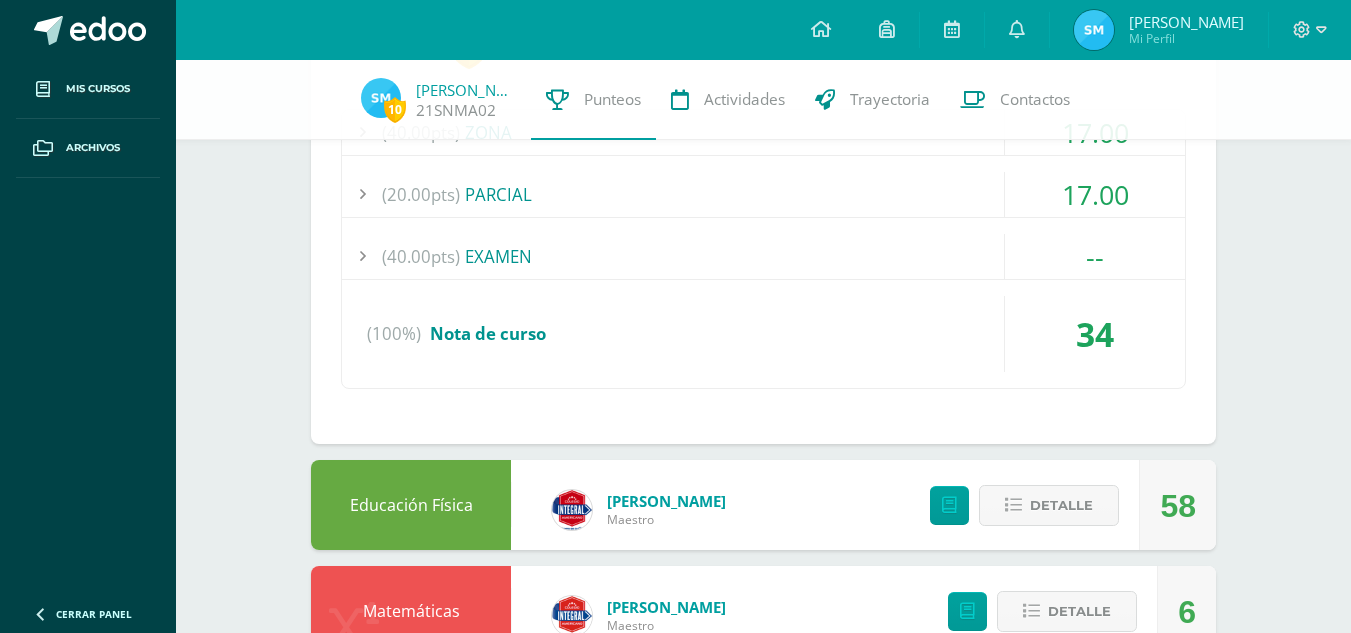 scroll, scrollTop: 536, scrollLeft: 0, axis: vertical 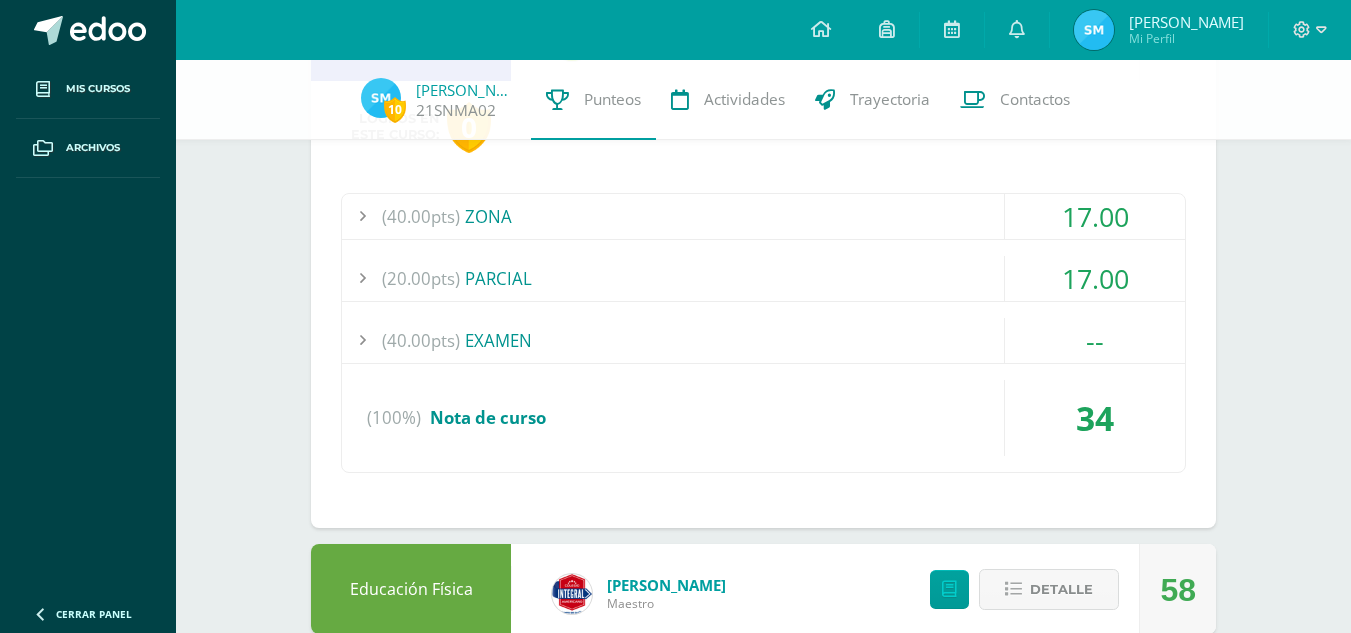 click on "(40.00pts)
ZONA" at bounding box center [763, 216] 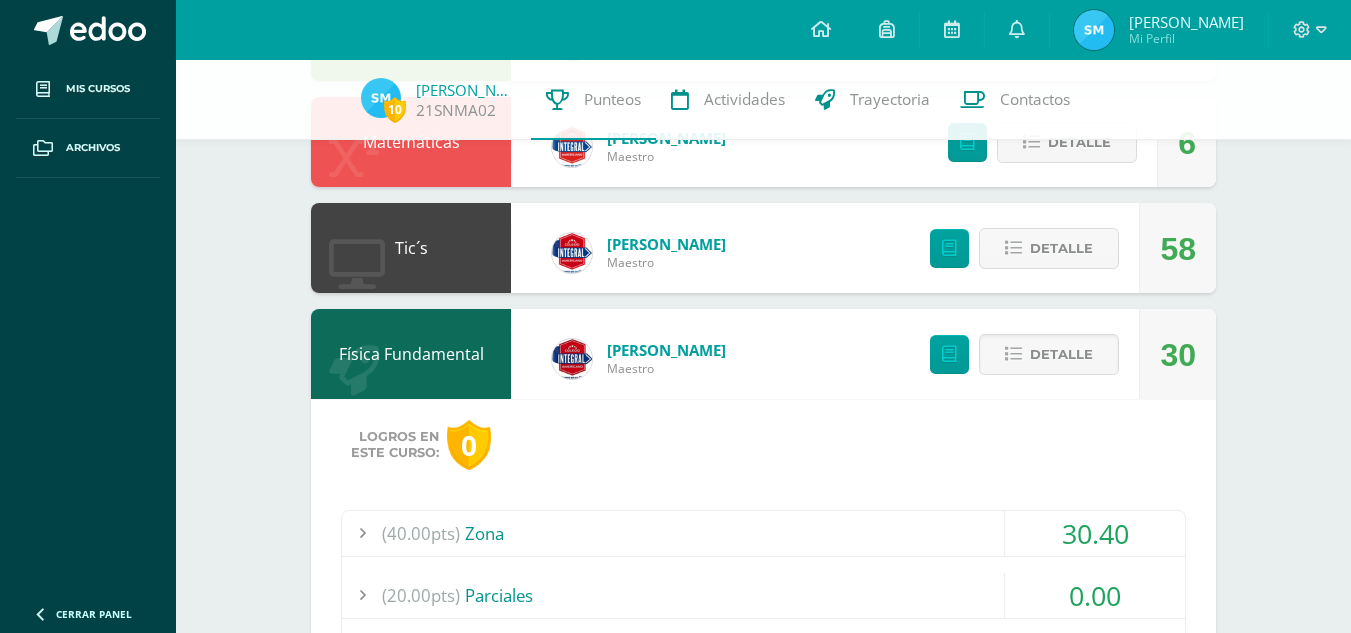 scroll, scrollTop: 0, scrollLeft: 0, axis: both 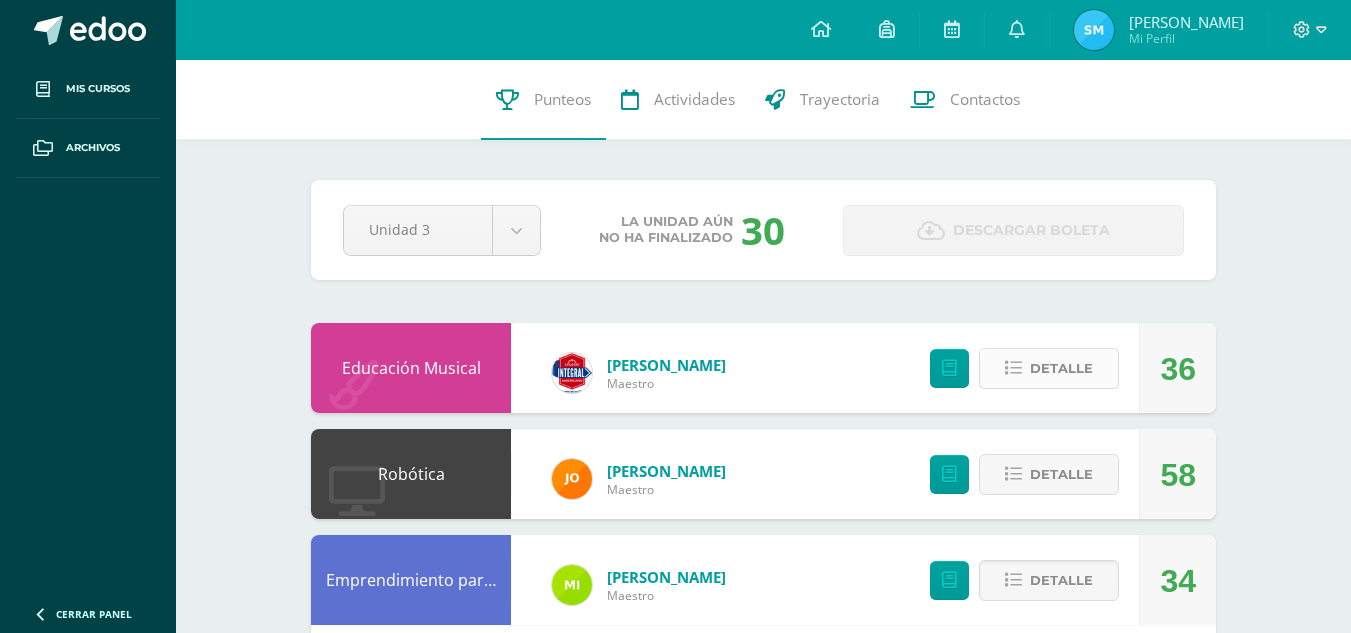click on "Detalle" at bounding box center [1061, 368] 